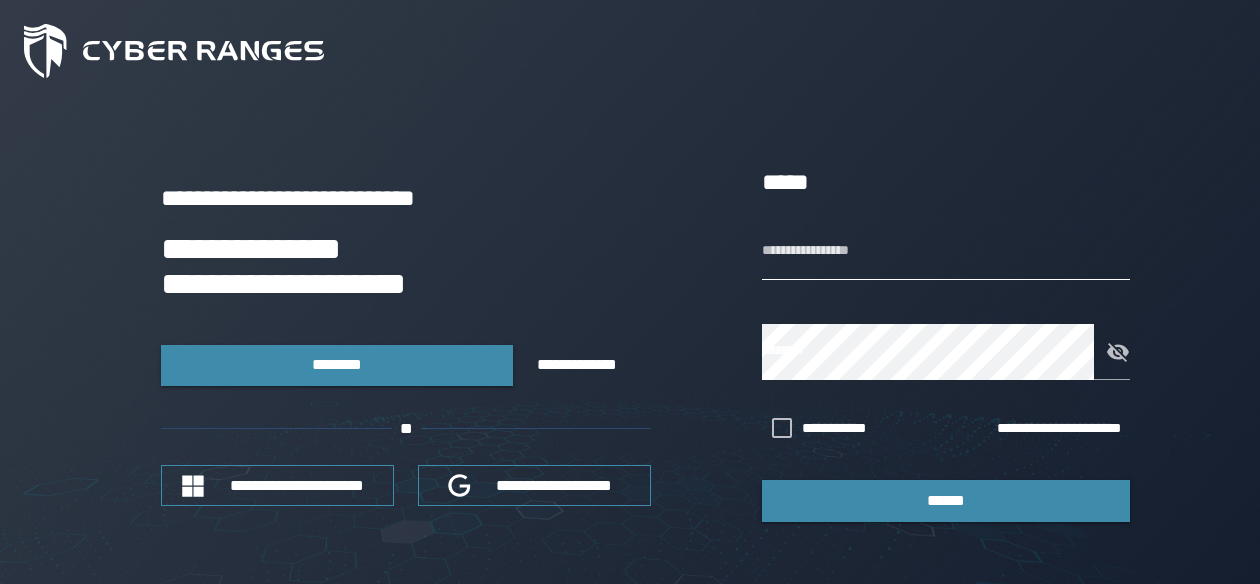 scroll, scrollTop: 0, scrollLeft: 0, axis: both 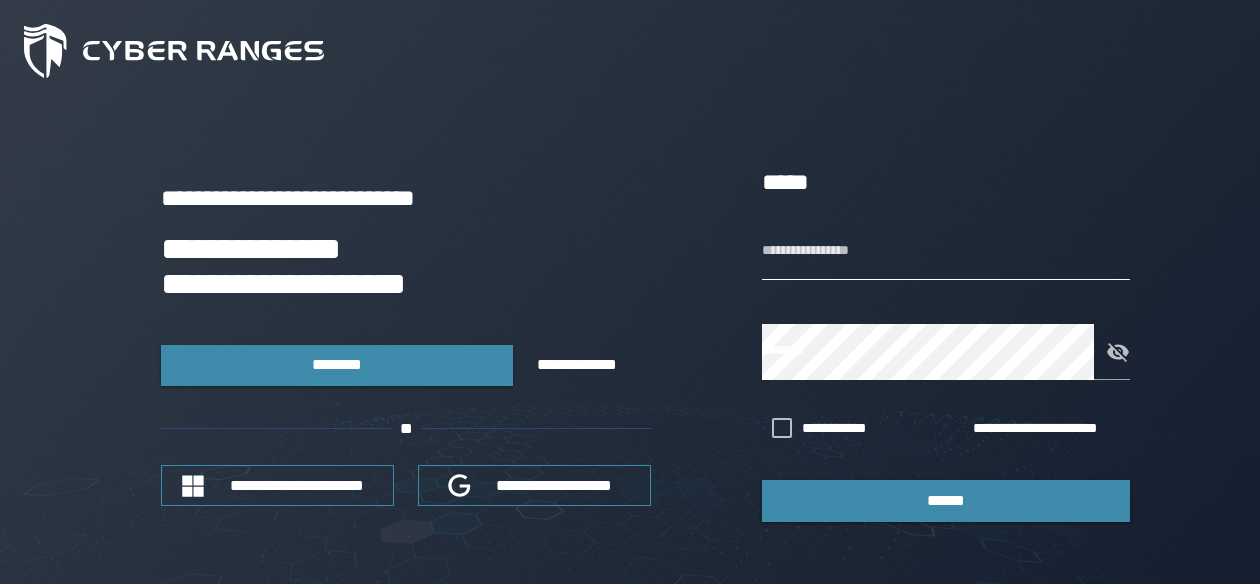 click on "**********" at bounding box center (946, 252) 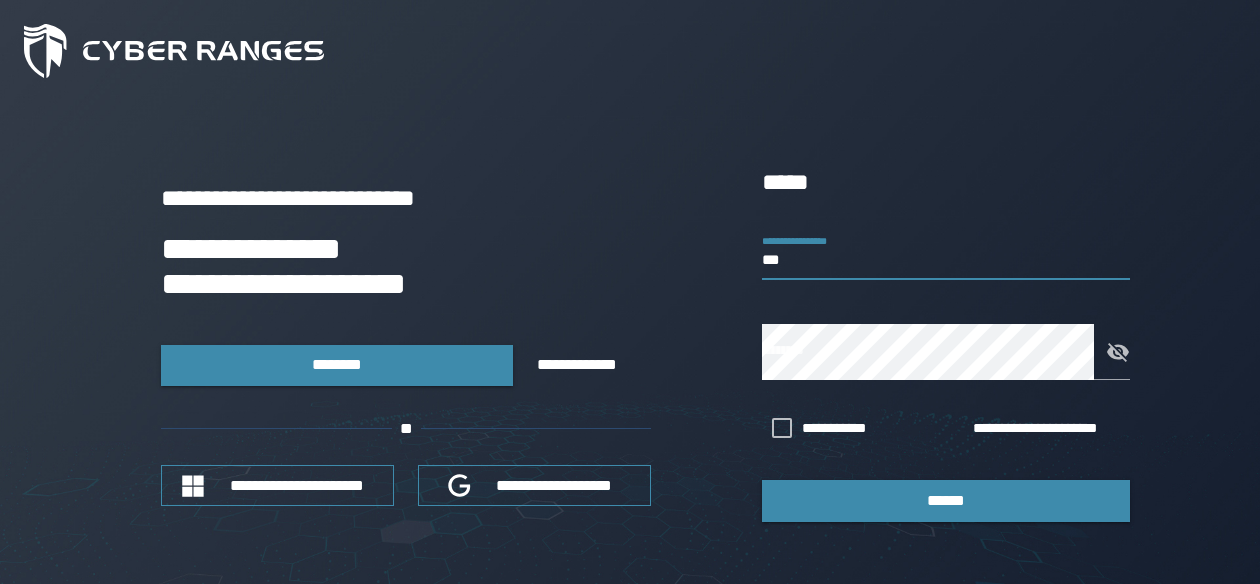 type on "**********" 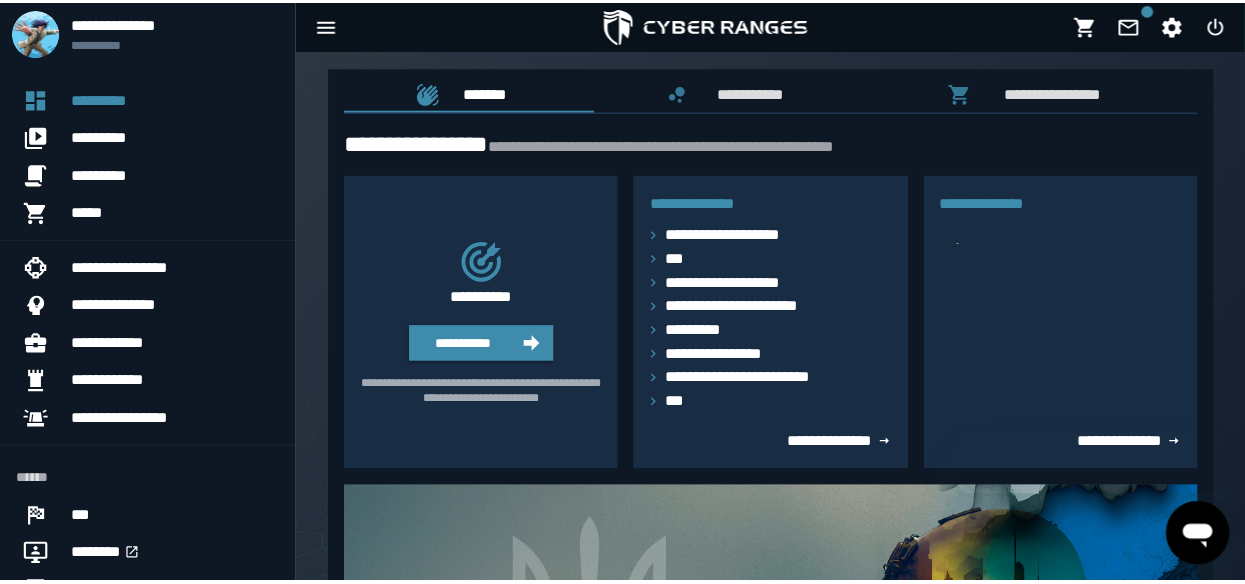 scroll, scrollTop: 0, scrollLeft: 0, axis: both 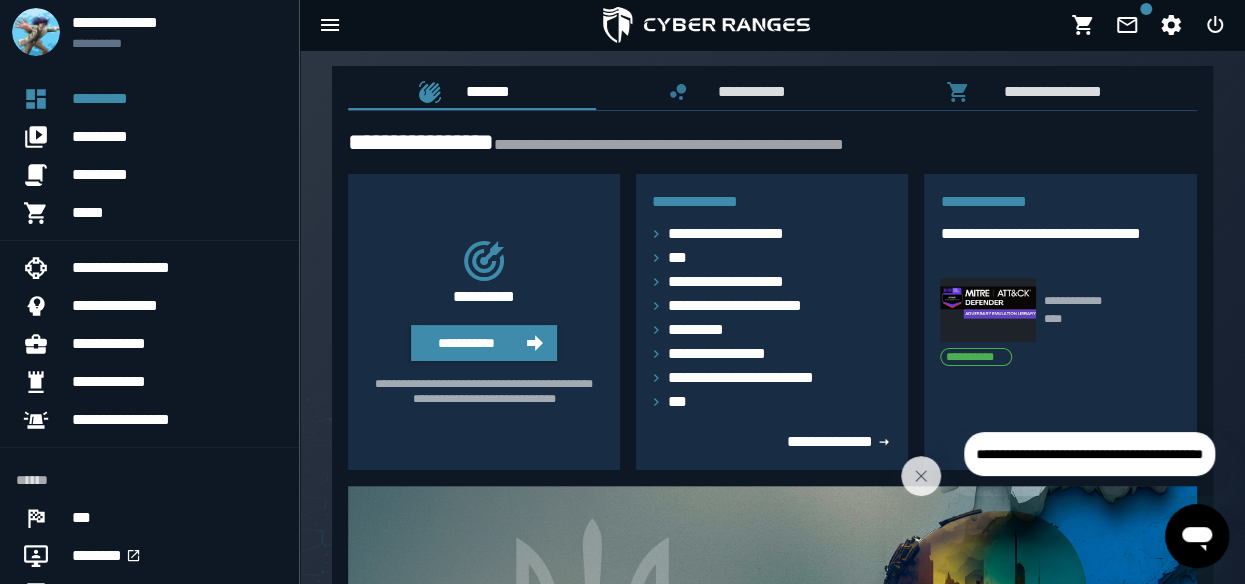 click at bounding box center [772, 645] 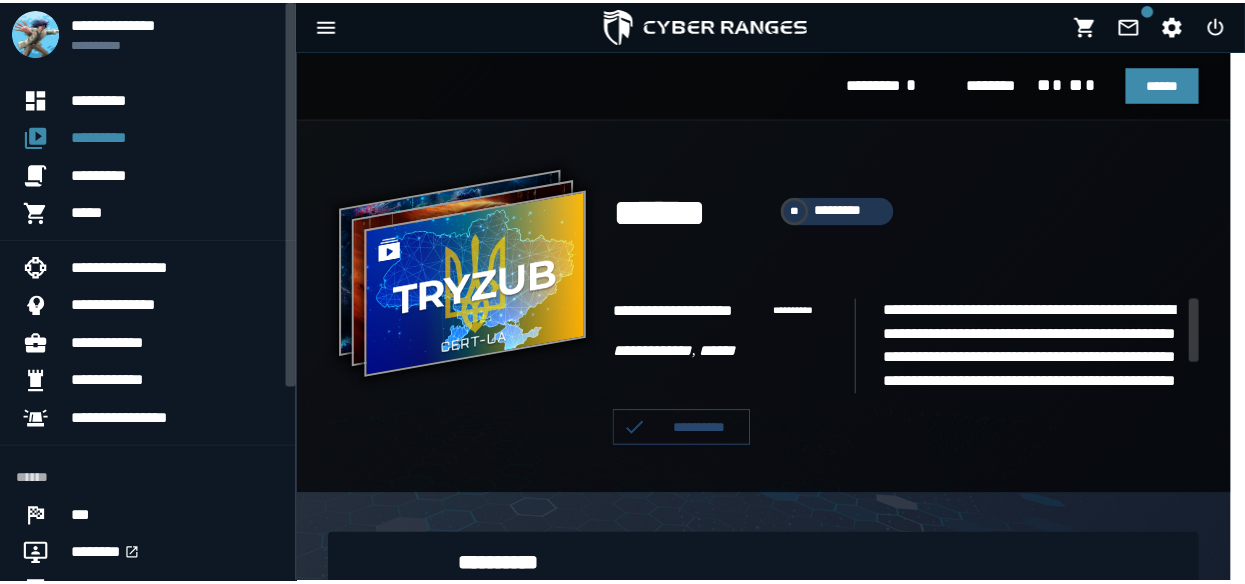 scroll, scrollTop: 298, scrollLeft: 0, axis: vertical 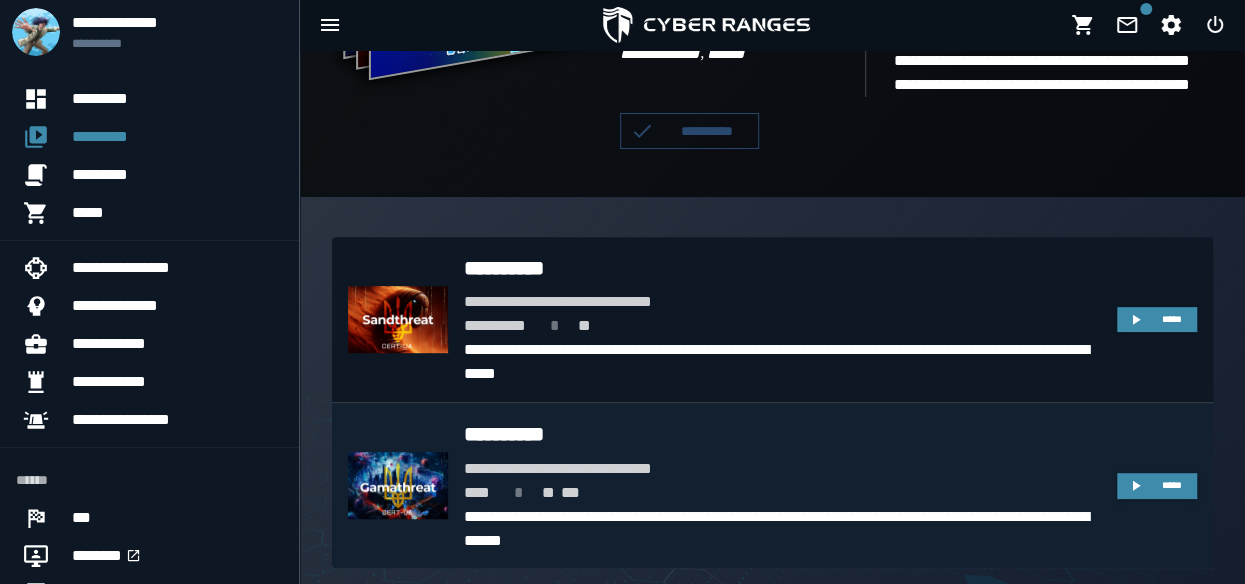 click on "**********" at bounding box center [782, 434] 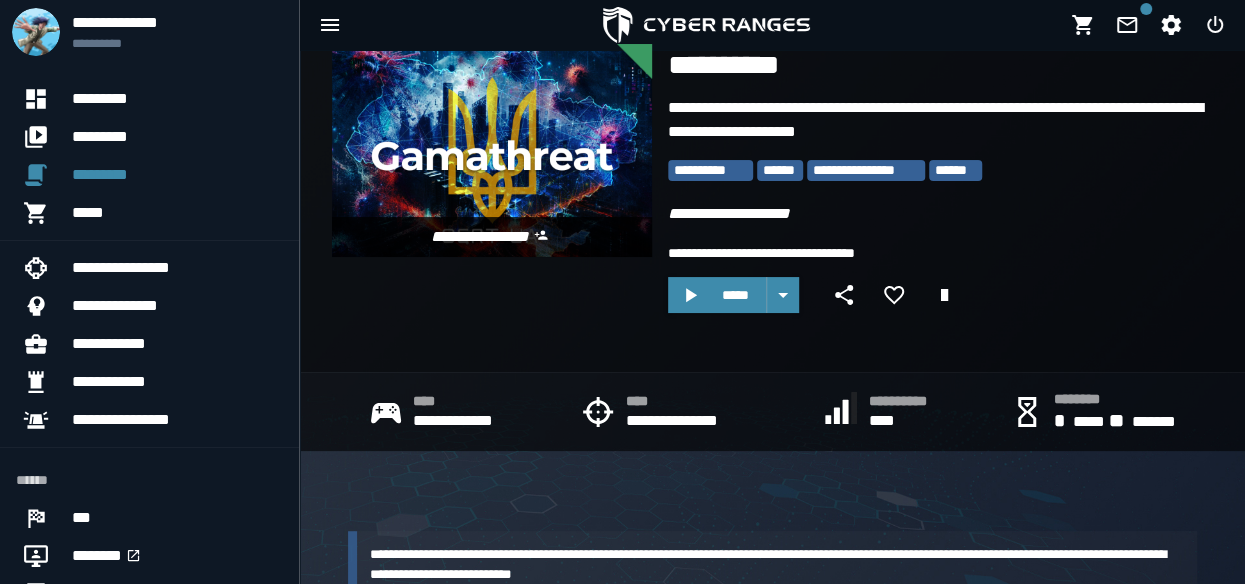 scroll, scrollTop: 0, scrollLeft: 0, axis: both 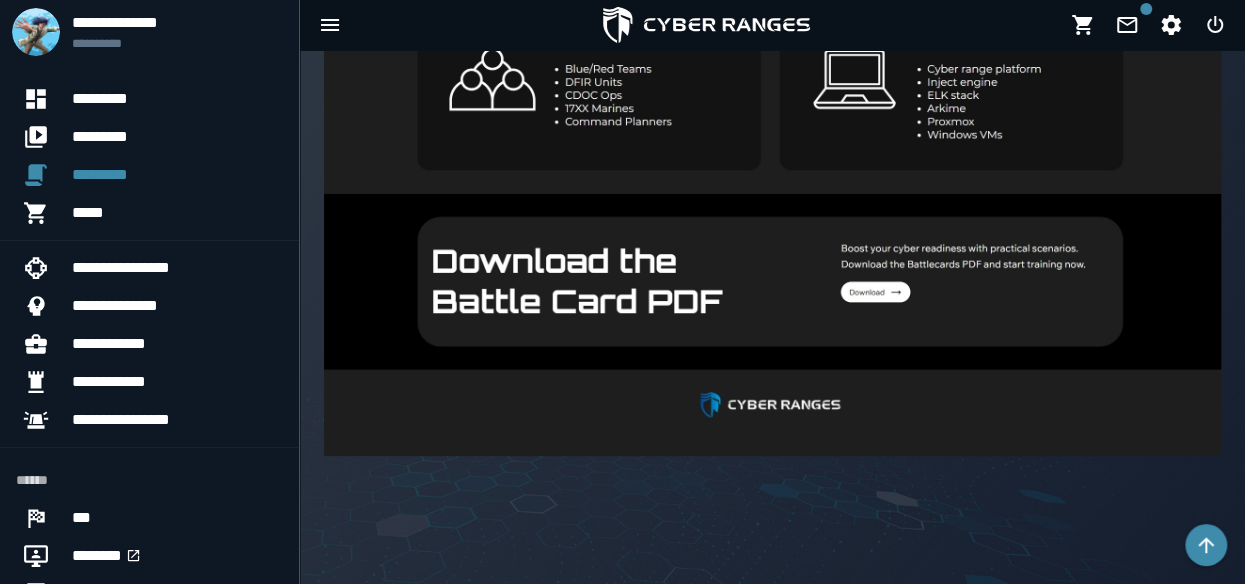 click at bounding box center [772, -603] 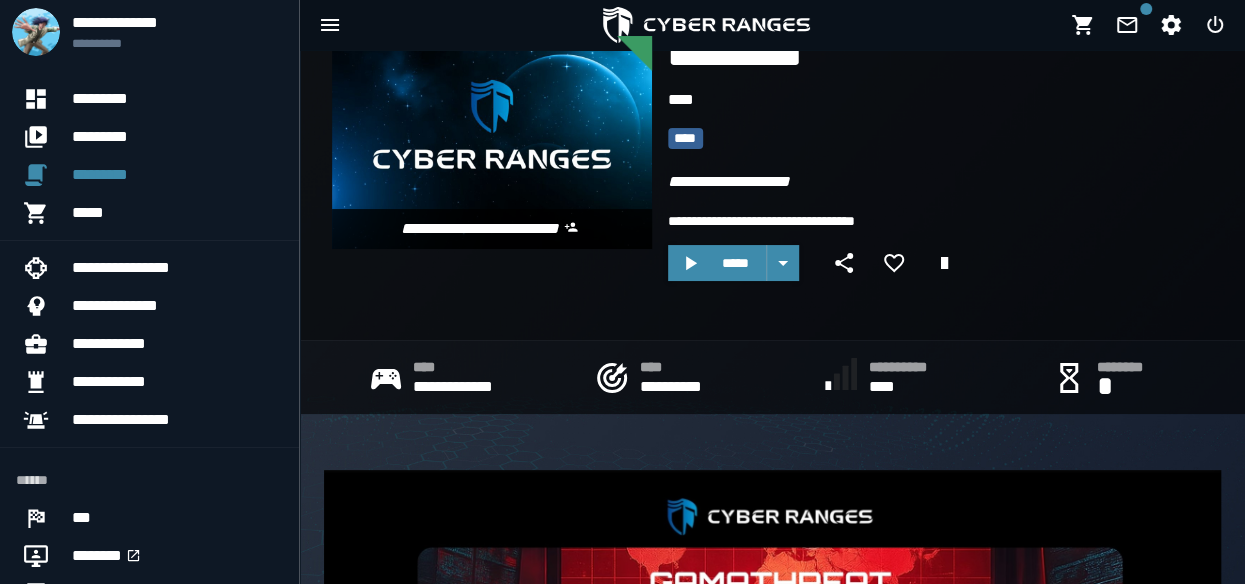 scroll, scrollTop: 0, scrollLeft: 0, axis: both 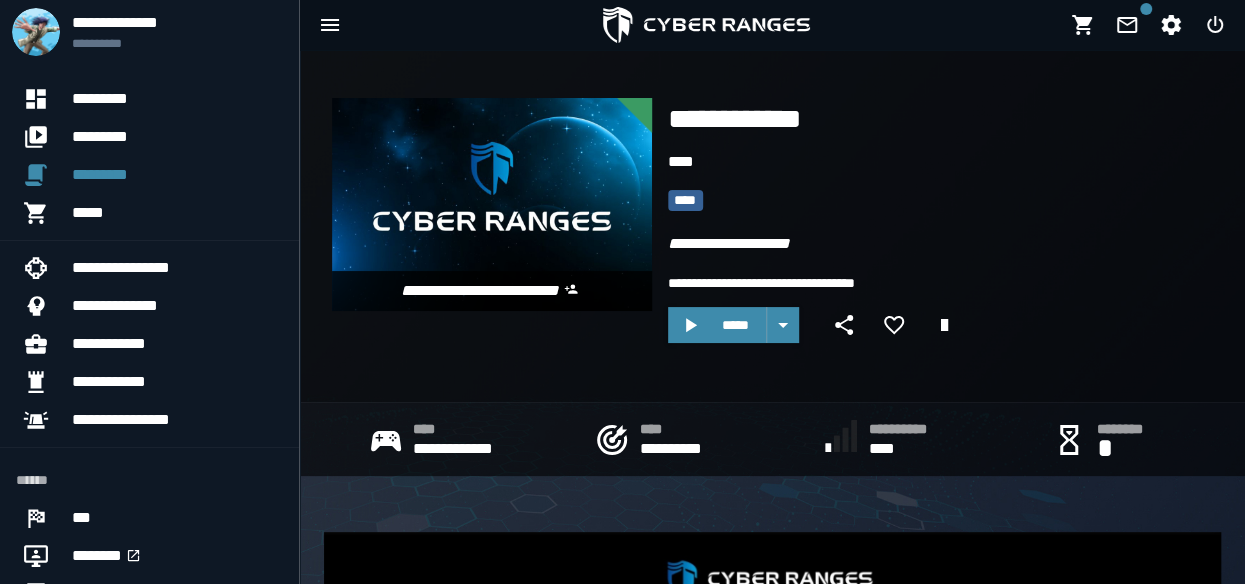 drag, startPoint x: 896, startPoint y: 25, endPoint x: 892, endPoint y: 13, distance: 12.649111 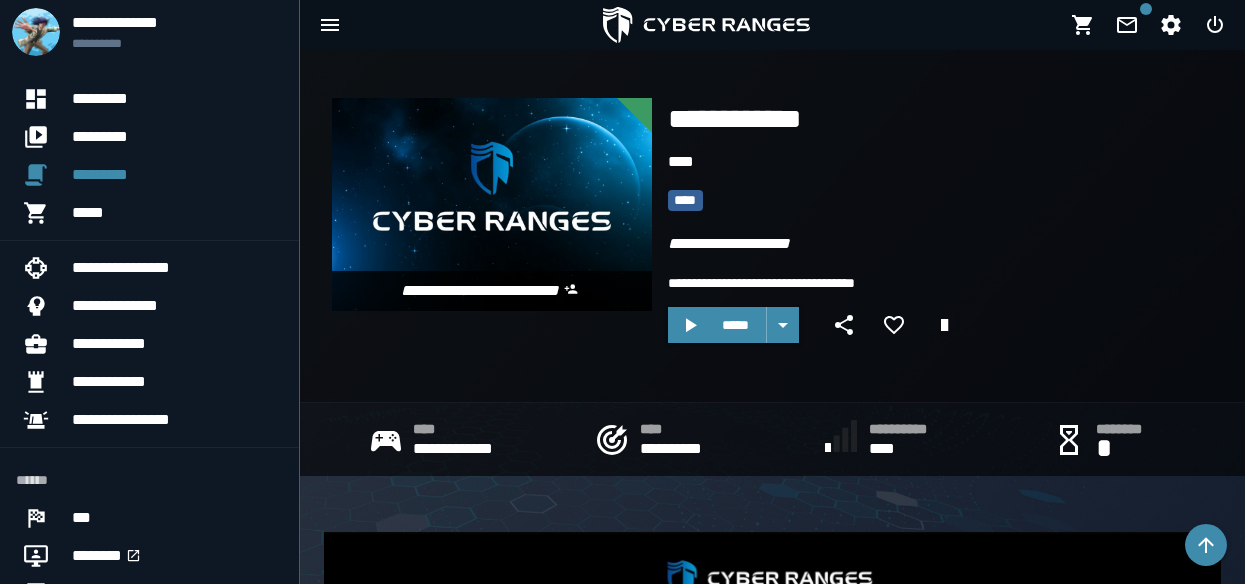 scroll, scrollTop: 427, scrollLeft: 0, axis: vertical 